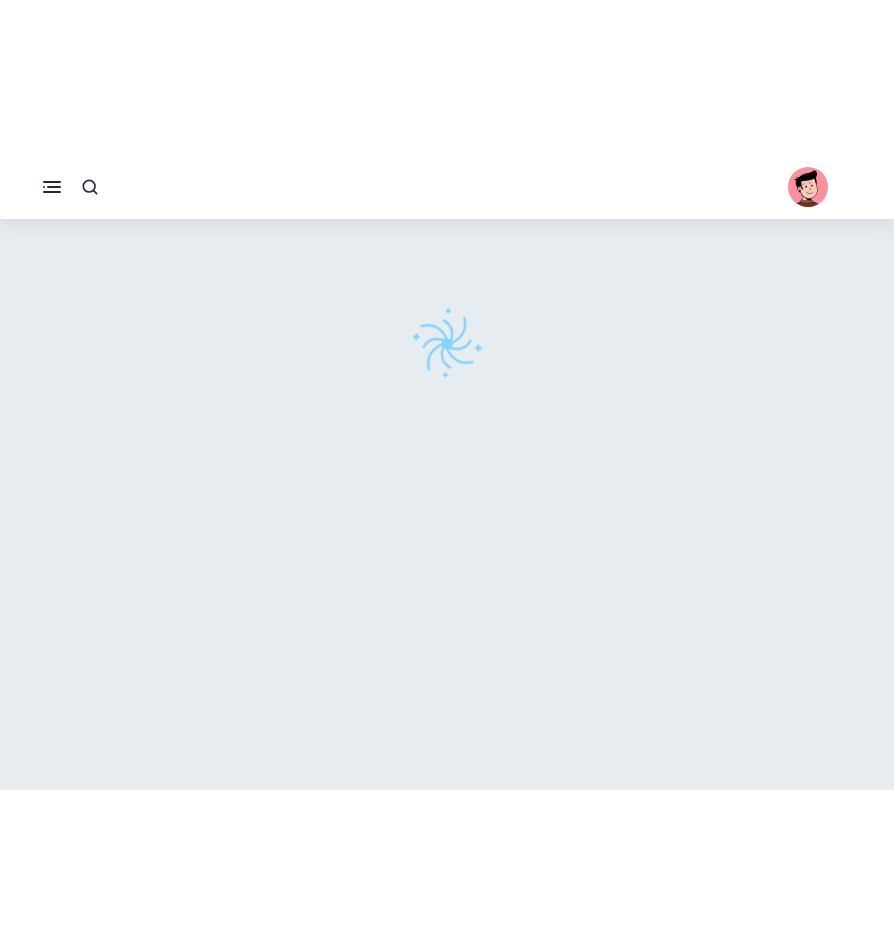 scroll, scrollTop: 0, scrollLeft: 0, axis: both 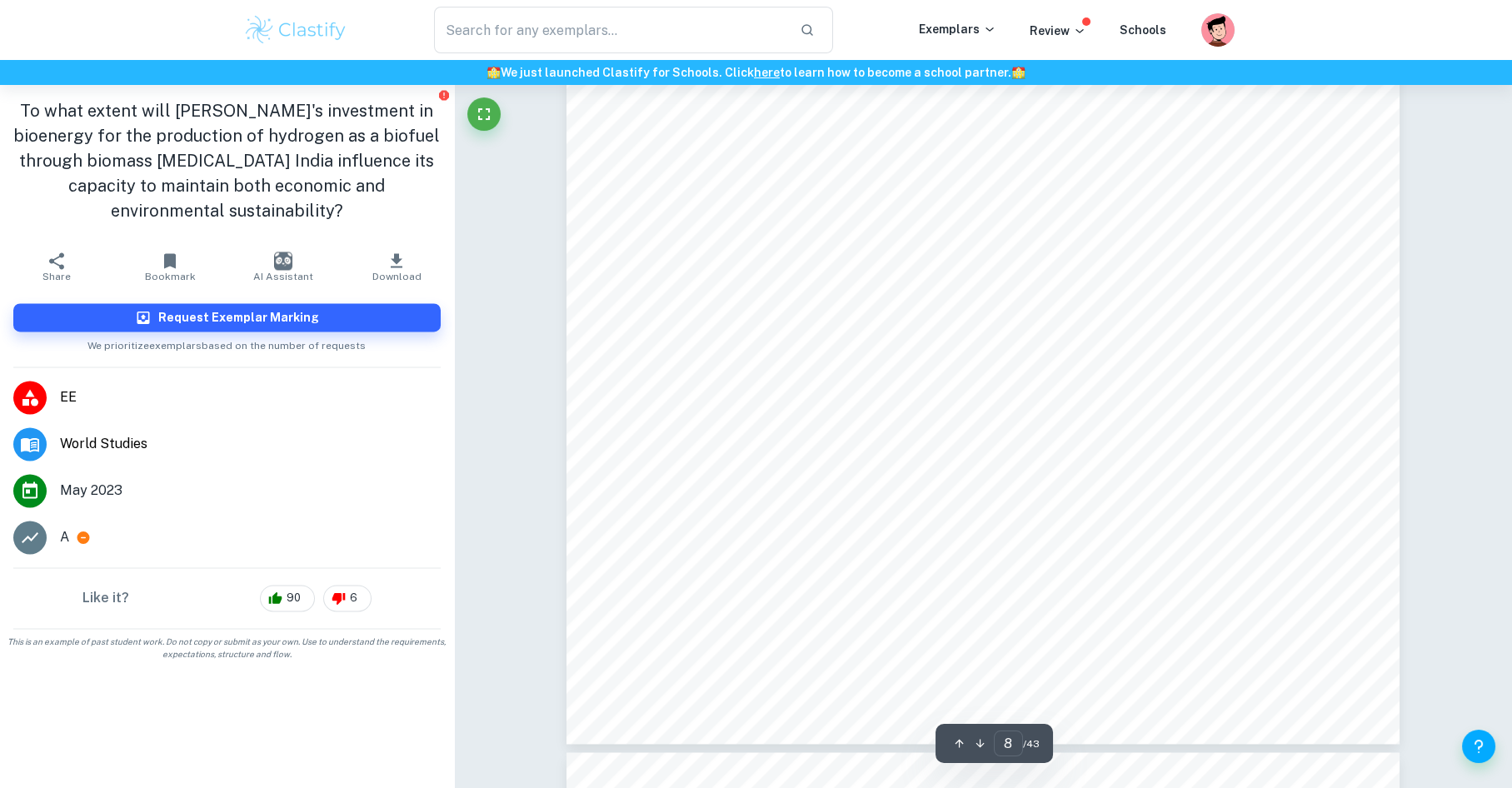 click on "Personal Code : kmg944   Session : [DATE] Figure 2 : Animated image of the production of Syngas from food/agricultural waste 15 Figure 3 : Animated detailed depiction of the production Syngas from digestate 16 [PERSON_NAME]. “Here’s How Food Waste Can Generate Clean Energy.”   The Conversation , 15 [DOMAIN_NAME][URL]. [PERSON_NAME], et al. “H2-rich Syngas Production From Pyrolysis of Agricultural Waste Digestate Coupled 16 With the Hydrothermal Carbonization Process.”   Energy Conversion and Management , vol. 269, Elsevier BV, [DATE], p. 116101. [URL][DOMAIN_NAME]. 8" at bounding box center [983, 155] 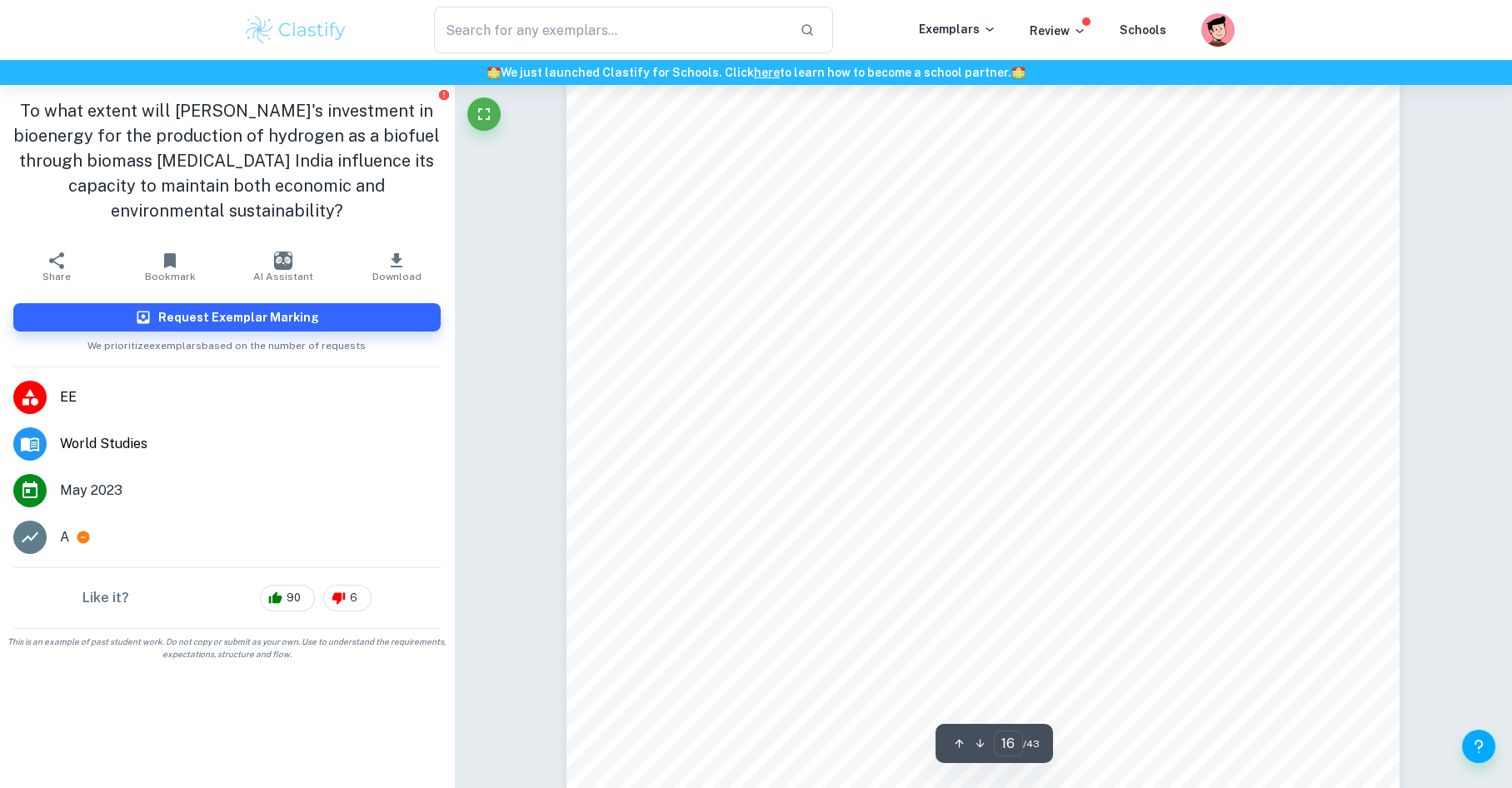 scroll, scrollTop: 18176, scrollLeft: 0, axis: vertical 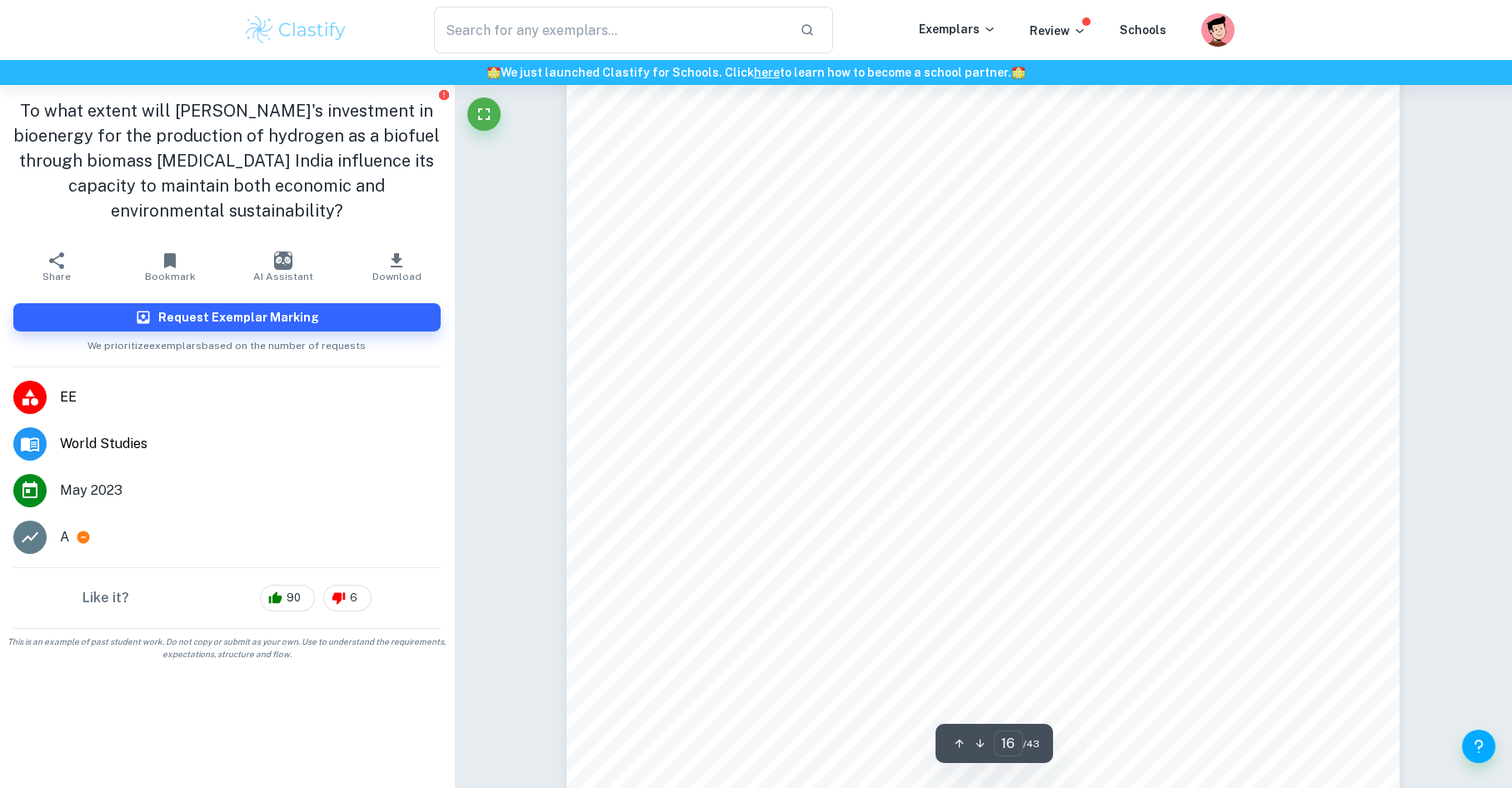 drag, startPoint x: 939, startPoint y: 421, endPoint x: 1074, endPoint y: 422, distance: 135.0037 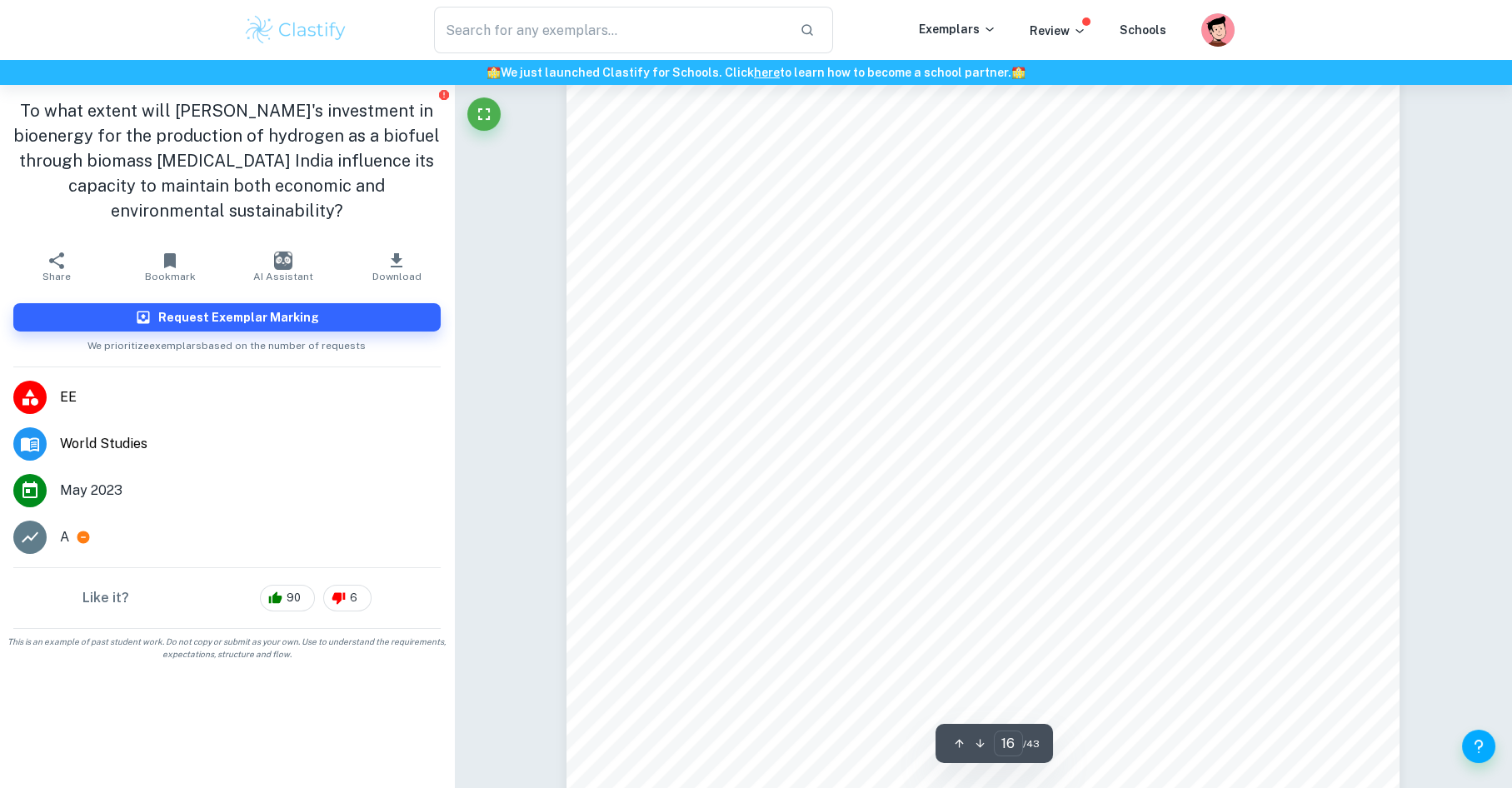 scroll, scrollTop: 18200, scrollLeft: 0, axis: vertical 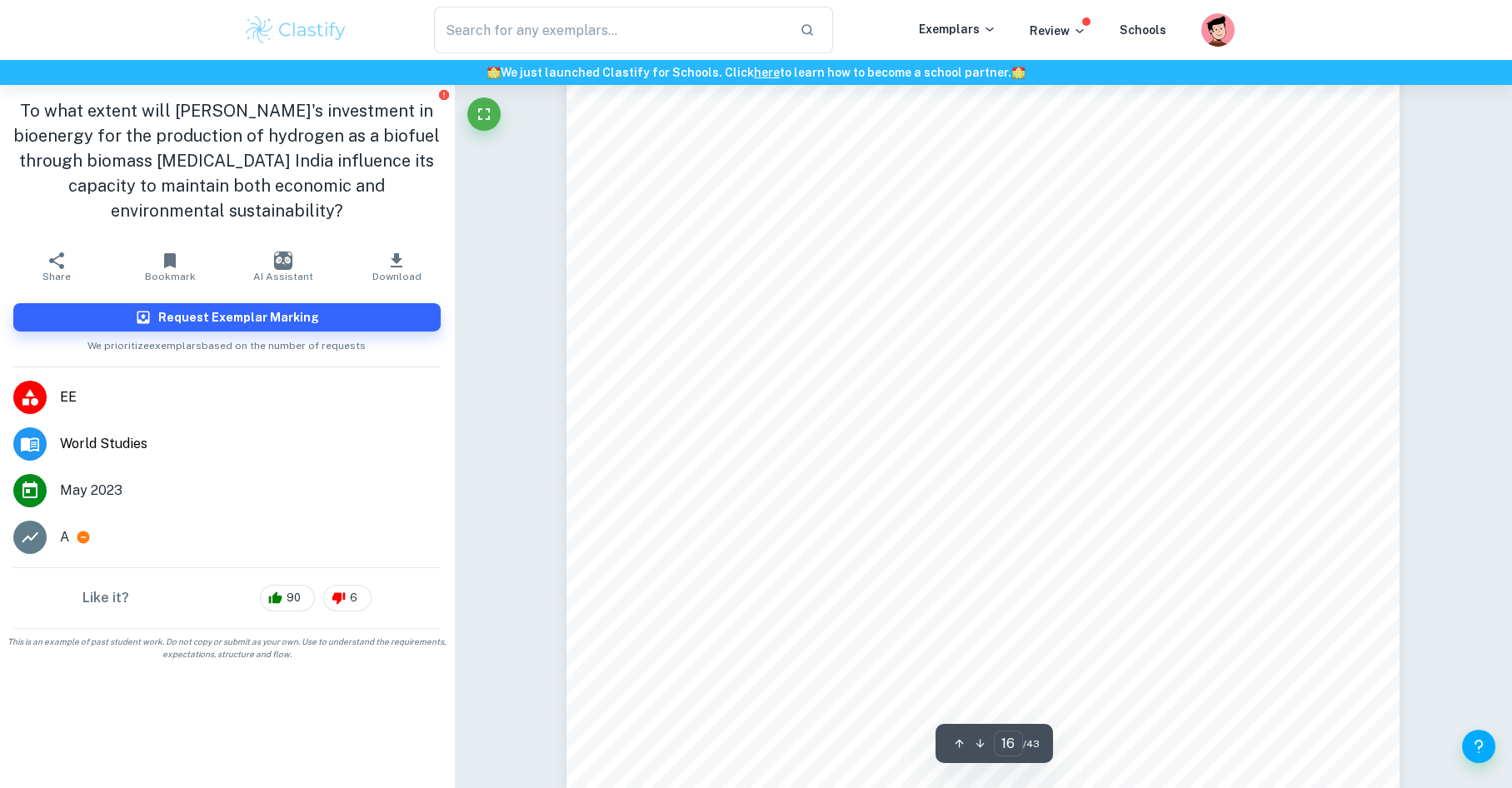 drag, startPoint x: 828, startPoint y: 481, endPoint x: 1101, endPoint y: 511, distance: 274.6434 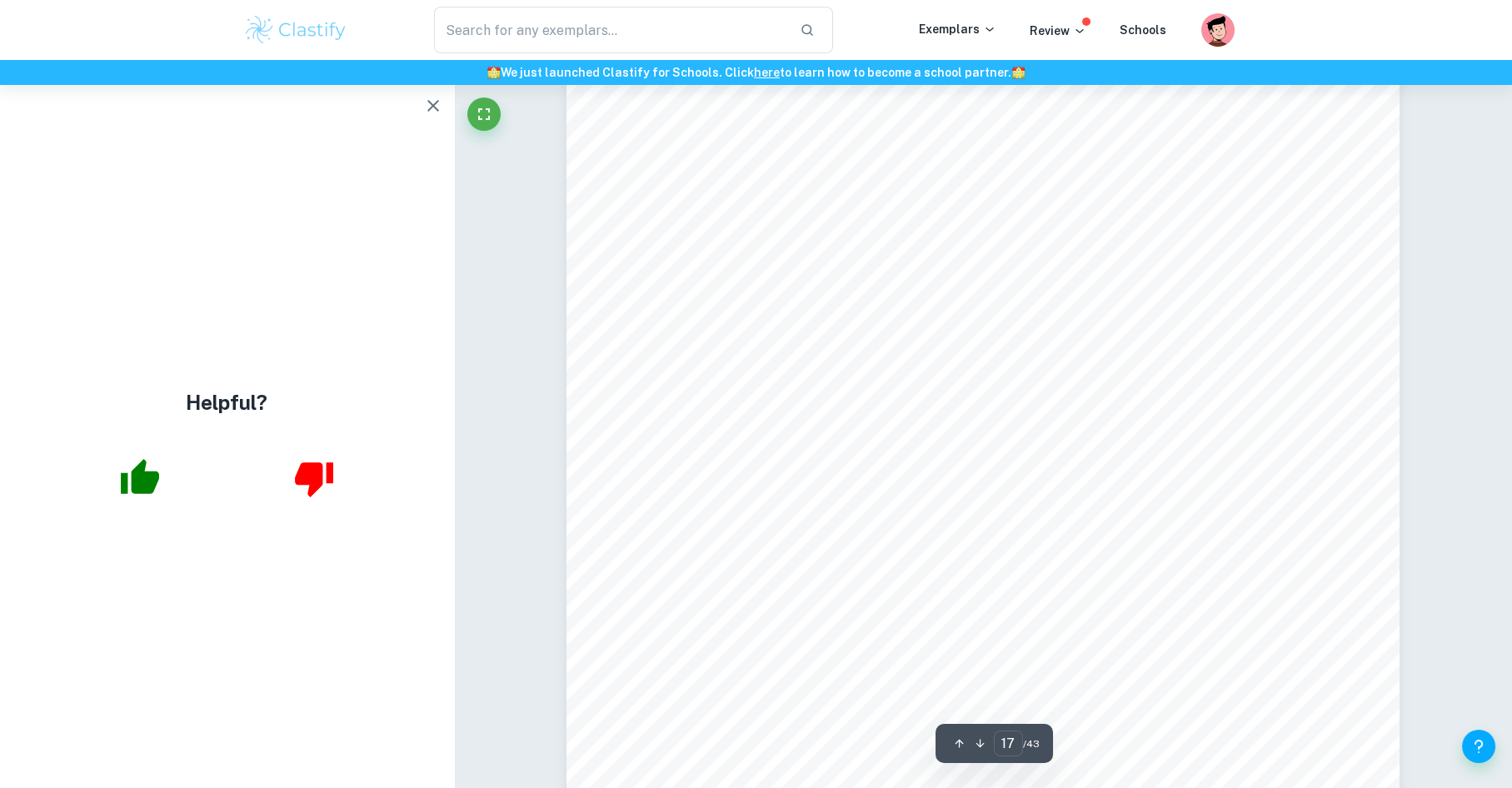 scroll, scrollTop: 19063, scrollLeft: 0, axis: vertical 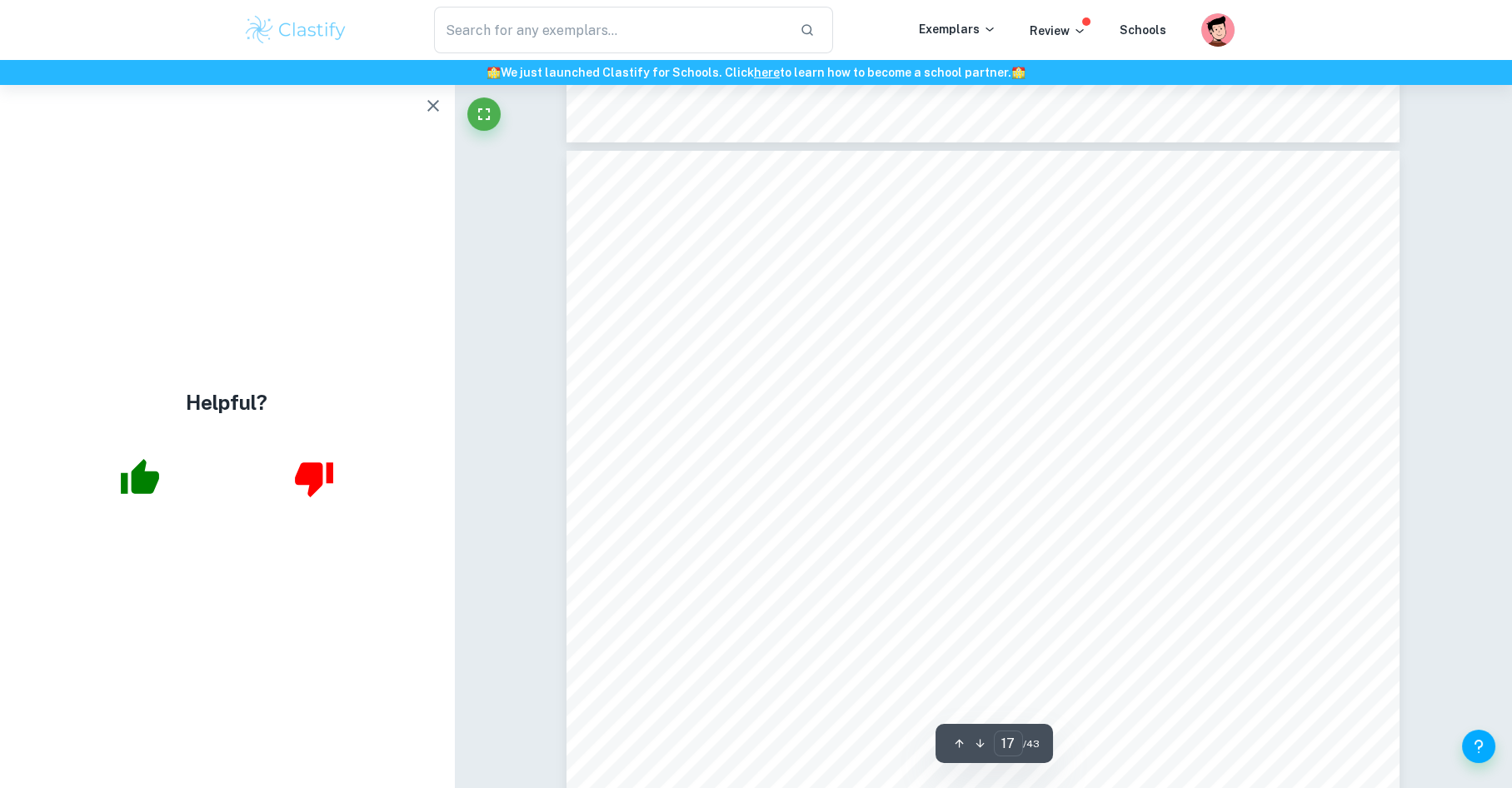click at bounding box center (433, 106) 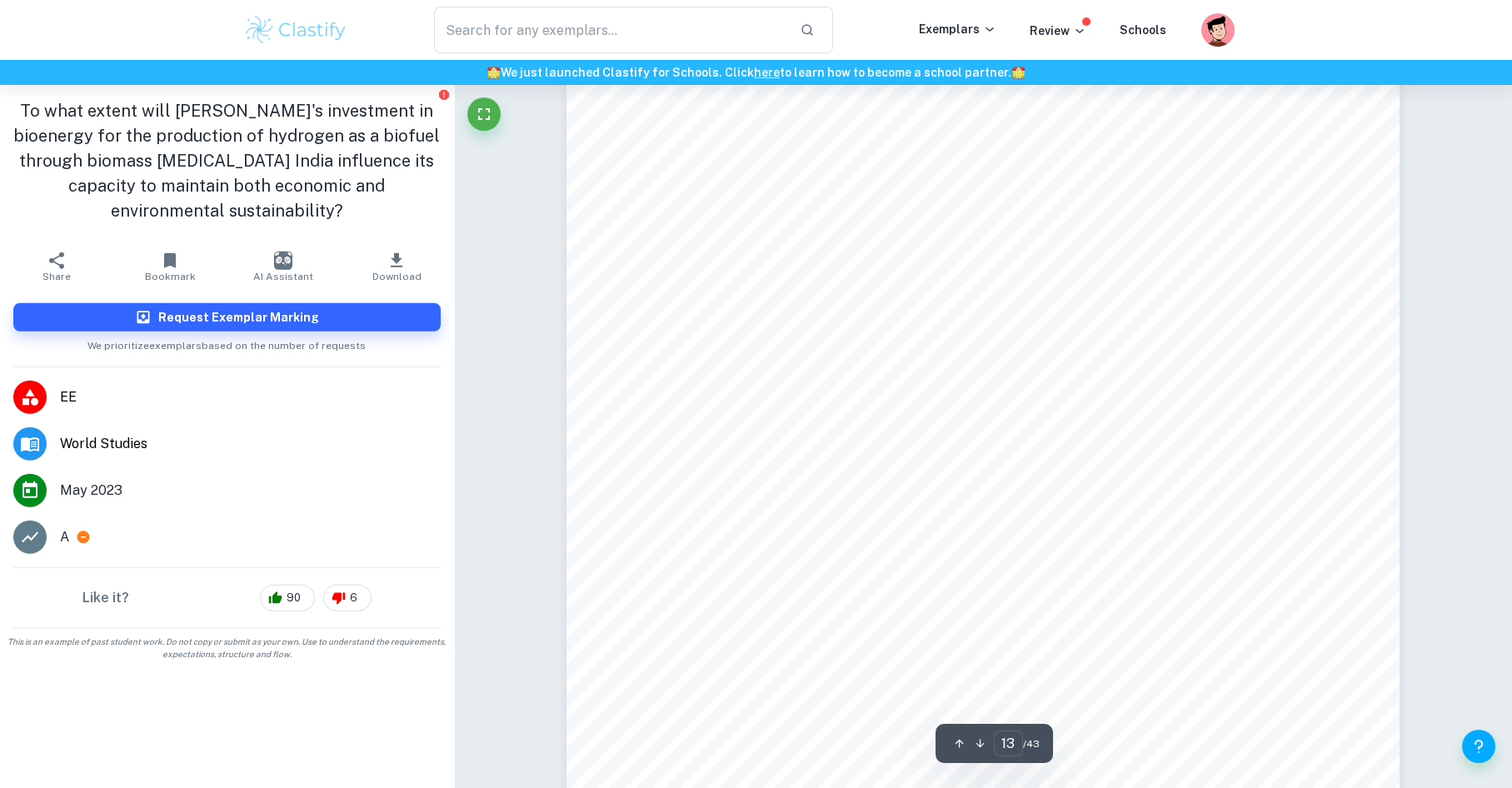 scroll, scrollTop: 14821, scrollLeft: 0, axis: vertical 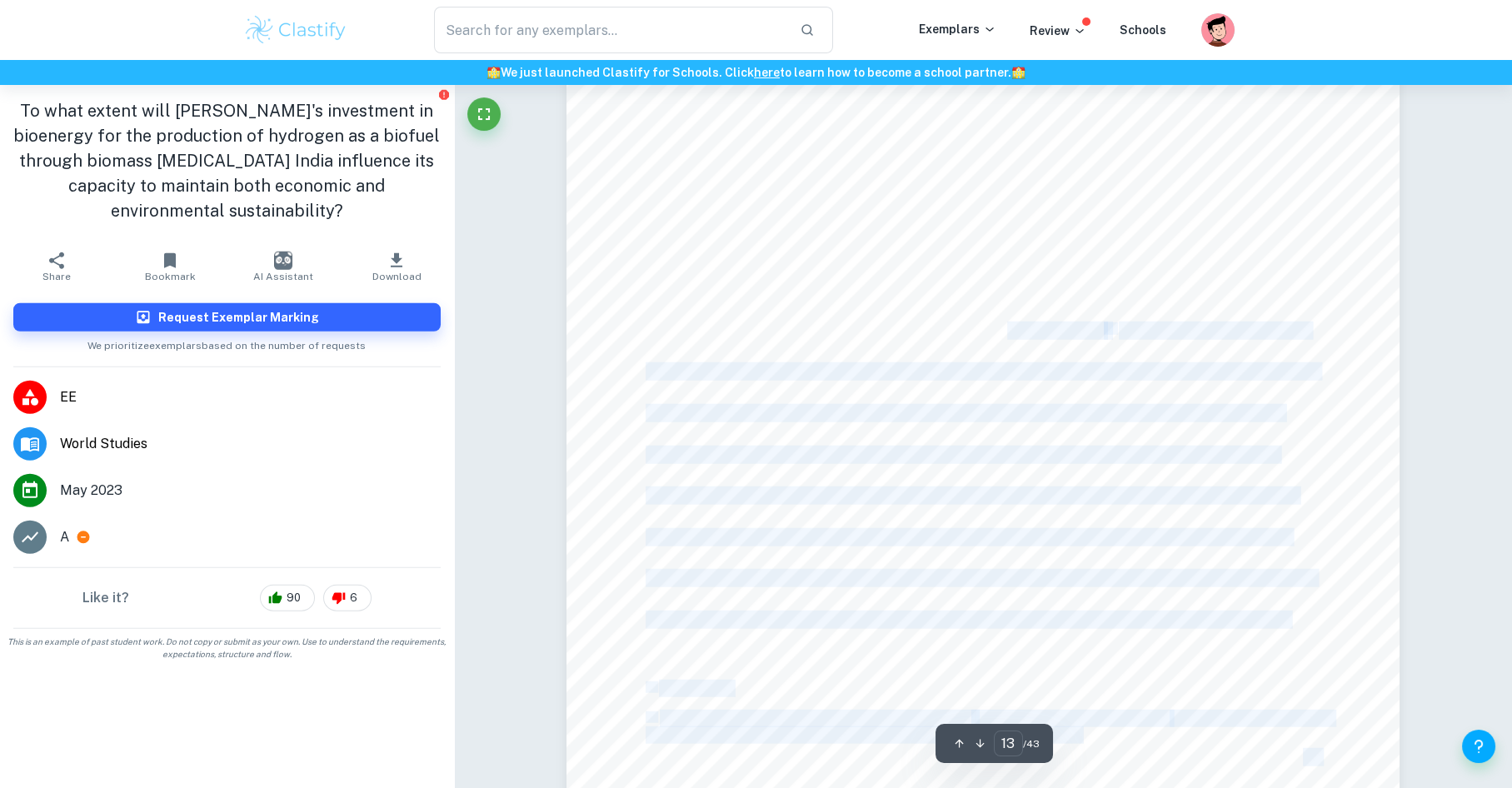 drag, startPoint x: 722, startPoint y: 341, endPoint x: 1039, endPoint y: 341, distance: 317 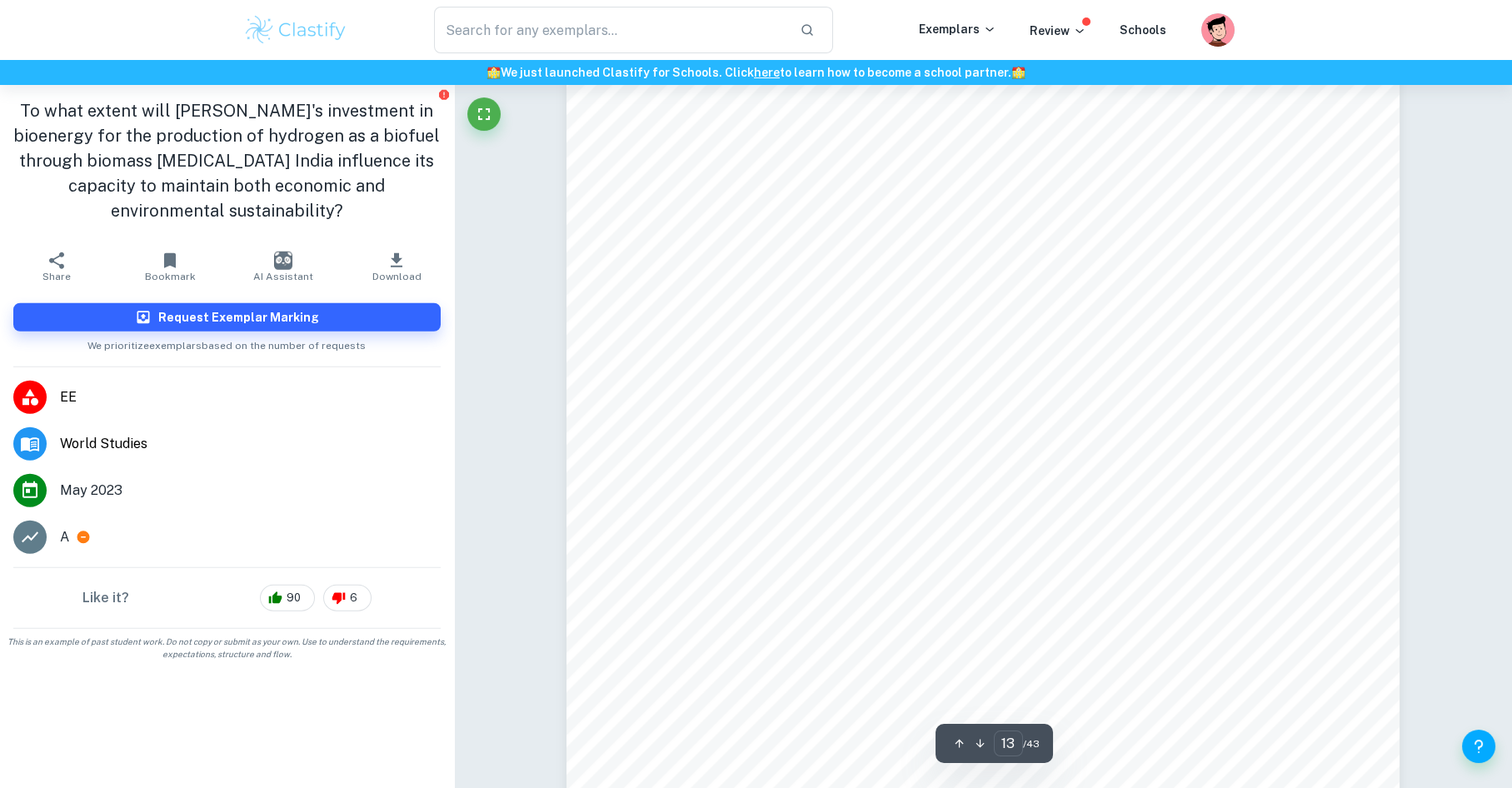click on "Personal Code : kmg944   Session : [DATE] SWOT Analysis   : 20 Figure 6 - Pictorial depiction of the SWOT Analysis A SWOT Analysis is a tool that allows a business to identify its strengths, weaknesses, opportunities and threats about a specific component of the business or the business as a whole. It evaluates the internal and external factors affecting Reliance’s decision for this investment. Reliance Industries is a significant participant in the energy industry   with a solid reputation and a 21 wealth of expertise in oil and gas exploration, refining, and marketing. The corporation can assist its new bio-energy industry by utilising its strengths. The bioenergy sector might experience rapid expansion in the years to come. As more nations embrace policies to cut carbon emissions and switch to a more sustainable energy mix, there is a rising demand for renewable energy. Reliance may be better positioned to take advantage of this expansion potential by entering the bioenergy Appendix 3 20   21 13" at bounding box center (983, 237) 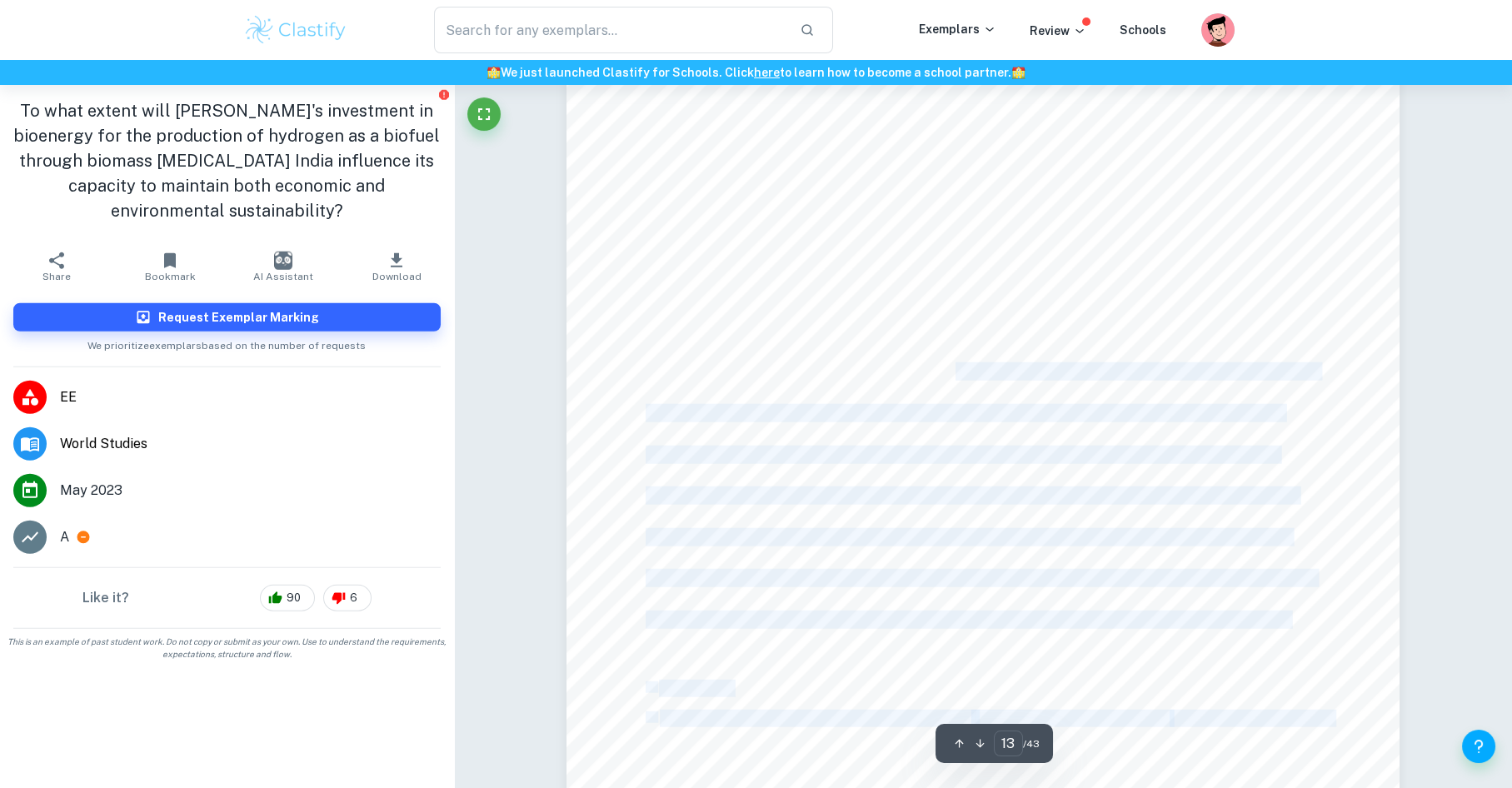 drag, startPoint x: 1039, startPoint y: 341, endPoint x: 968, endPoint y: 387, distance: 84.59905 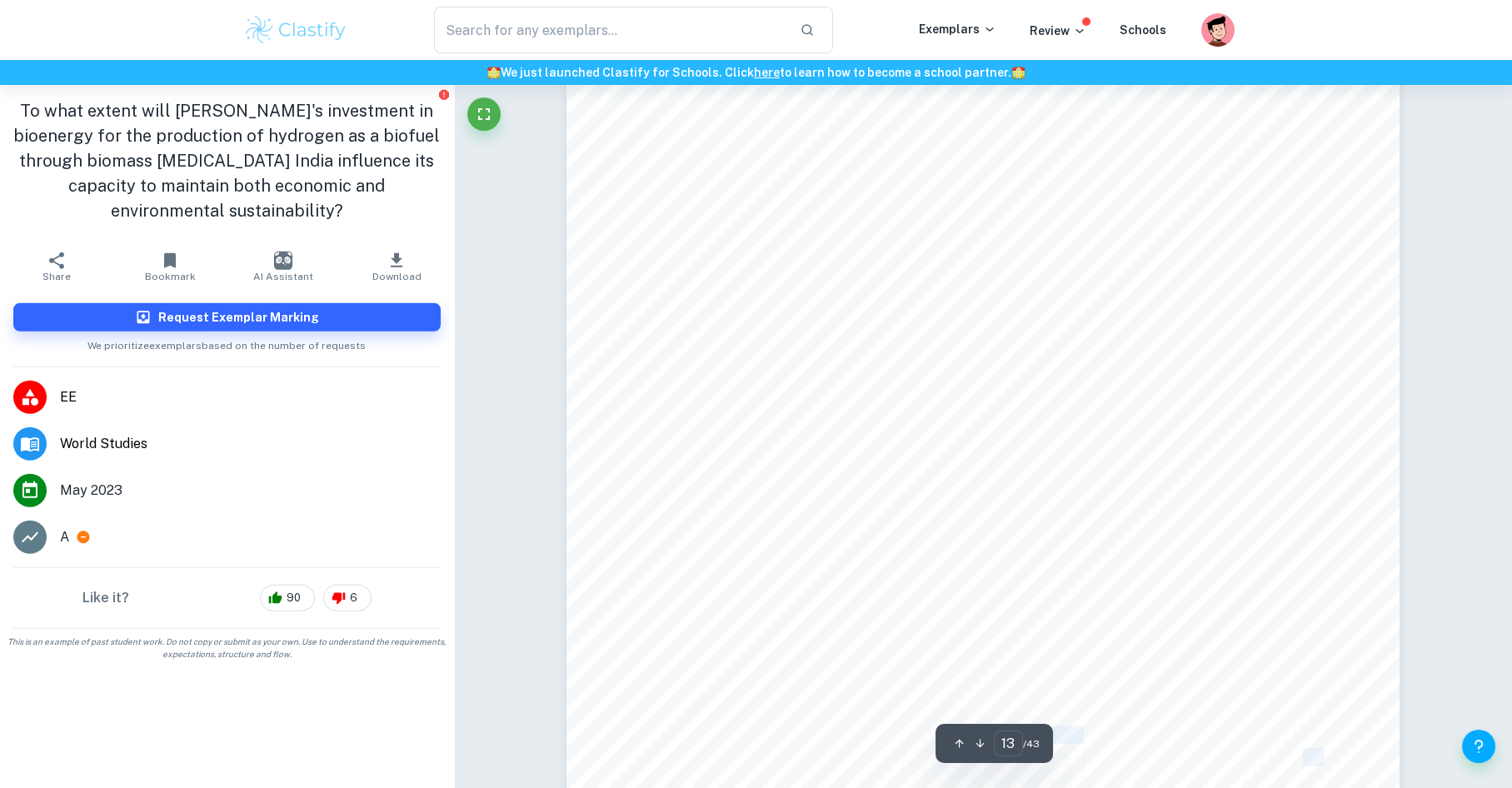 click on "Personal Code : kmg944   Session : [DATE] SWOT Analysis   : 20 Figure 6 - Pictorial depiction of the SWOT Analysis A SWOT Analysis is a tool that allows a business to identify its strengths, weaknesses, opportunities and threats about a specific component of the business or the business as a whole. It evaluates the internal and external factors affecting Reliance’s decision for this investment. Reliance Industries is a significant participant in the energy industry   with a solid reputation and a 21 wealth of expertise in oil and gas exploration, refining, and marketing. The corporation can assist its new bio-energy industry by utilising its strengths. The bioenergy sector might experience rapid expansion in the years to come. As more nations embrace policies to cut carbon emissions and switch to a more sustainable energy mix, there is a rising demand for renewable energy. Reliance may be better positioned to take advantage of this expansion potential by entering the bioenergy Appendix 3 20   21 13" at bounding box center (983, 237) 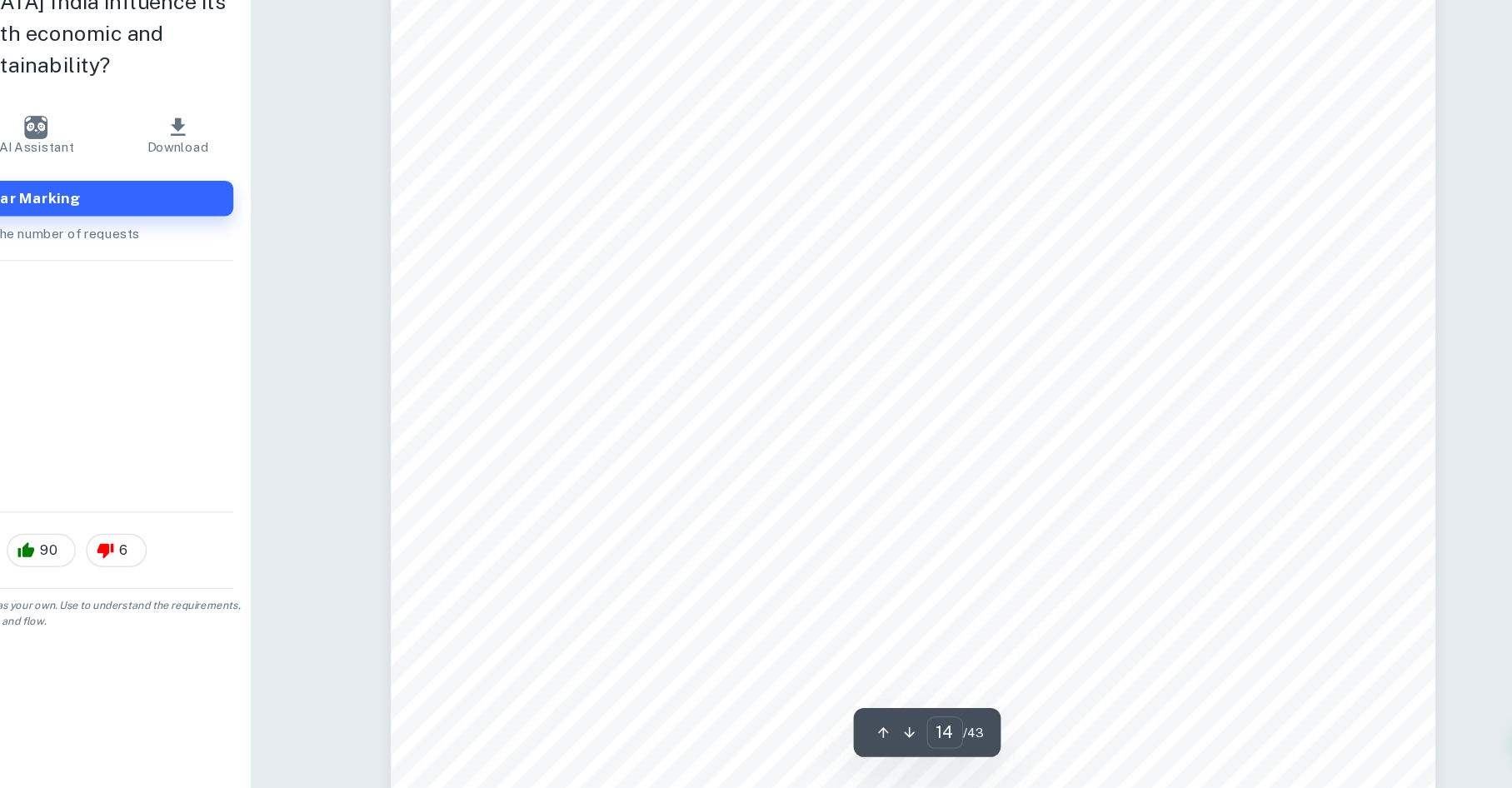 scroll, scrollTop: 15599, scrollLeft: 0, axis: vertical 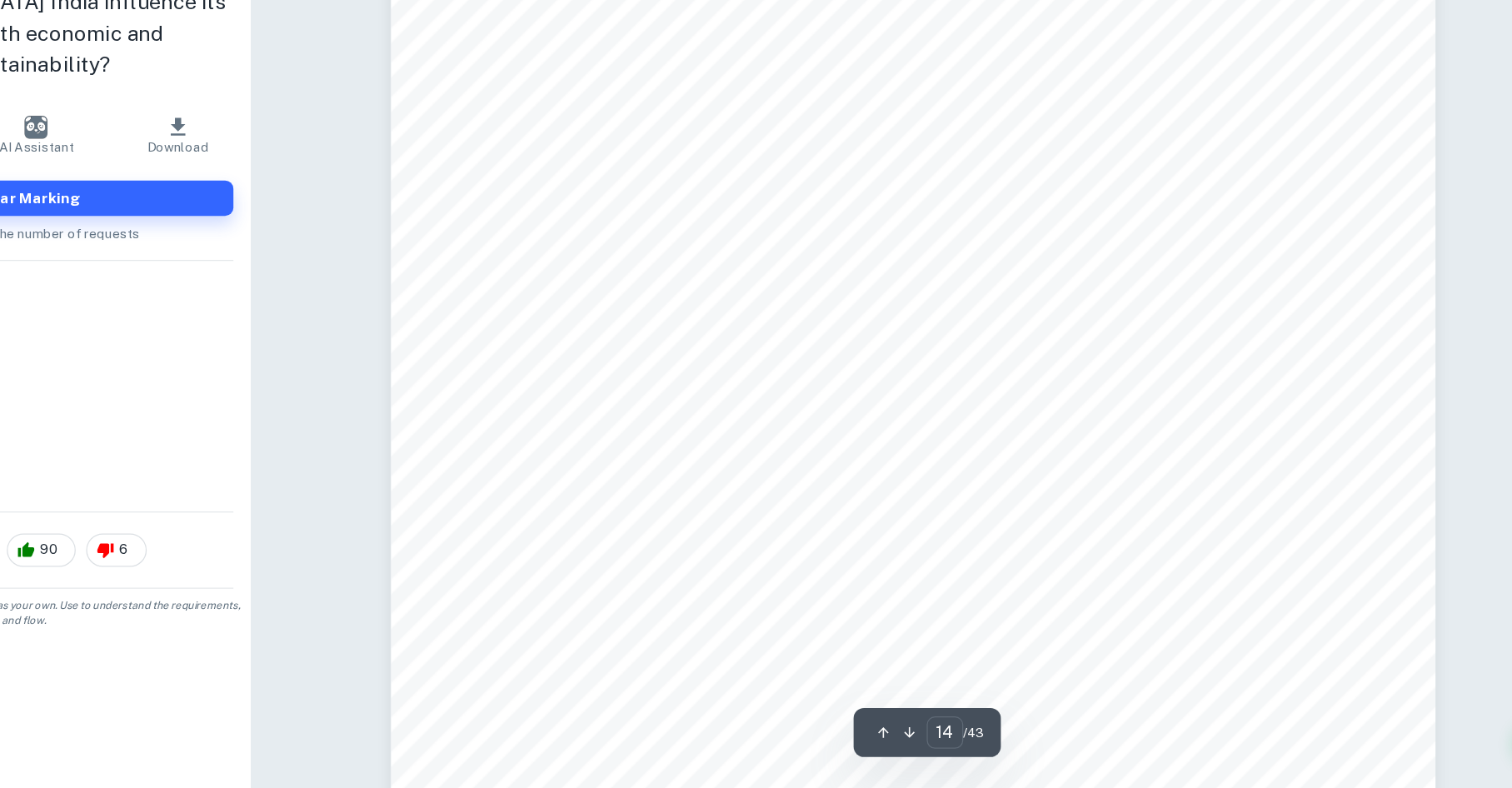 drag, startPoint x: 792, startPoint y: 427, endPoint x: 1175, endPoint y: 337, distance: 393.43233 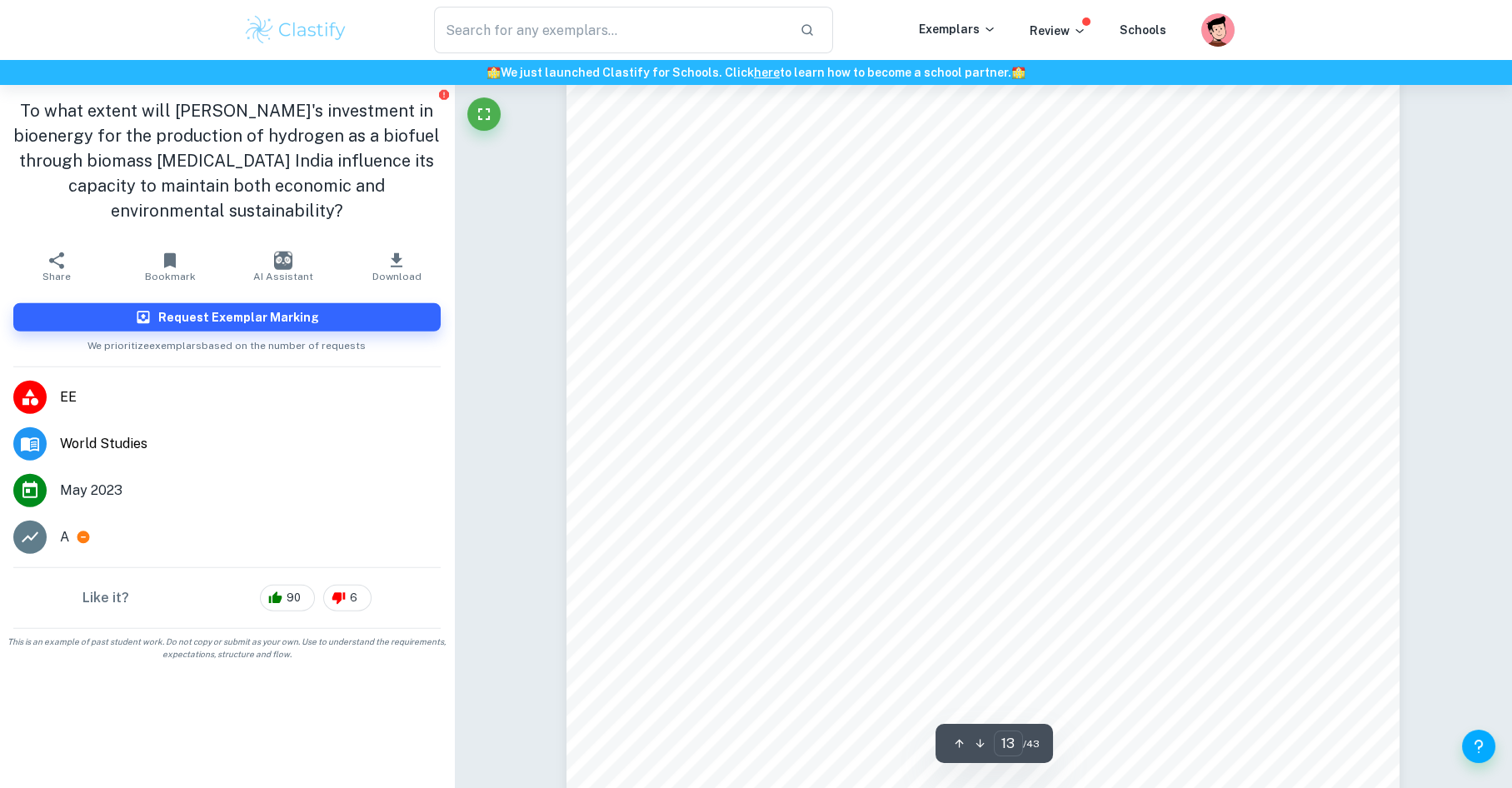 scroll, scrollTop: 14664, scrollLeft: 0, axis: vertical 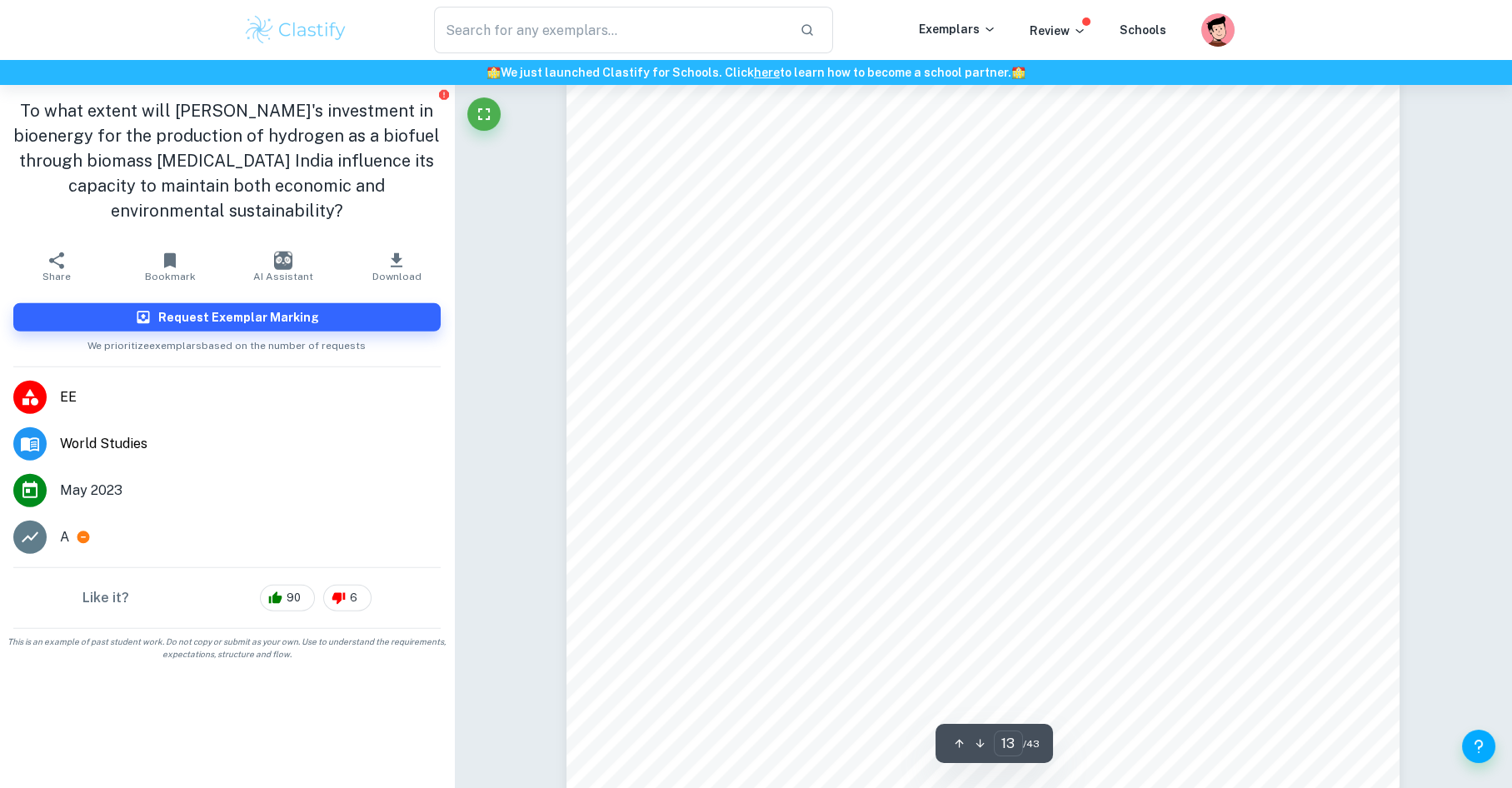 drag, startPoint x: 644, startPoint y: 346, endPoint x: 634, endPoint y: 384, distance: 39.293765 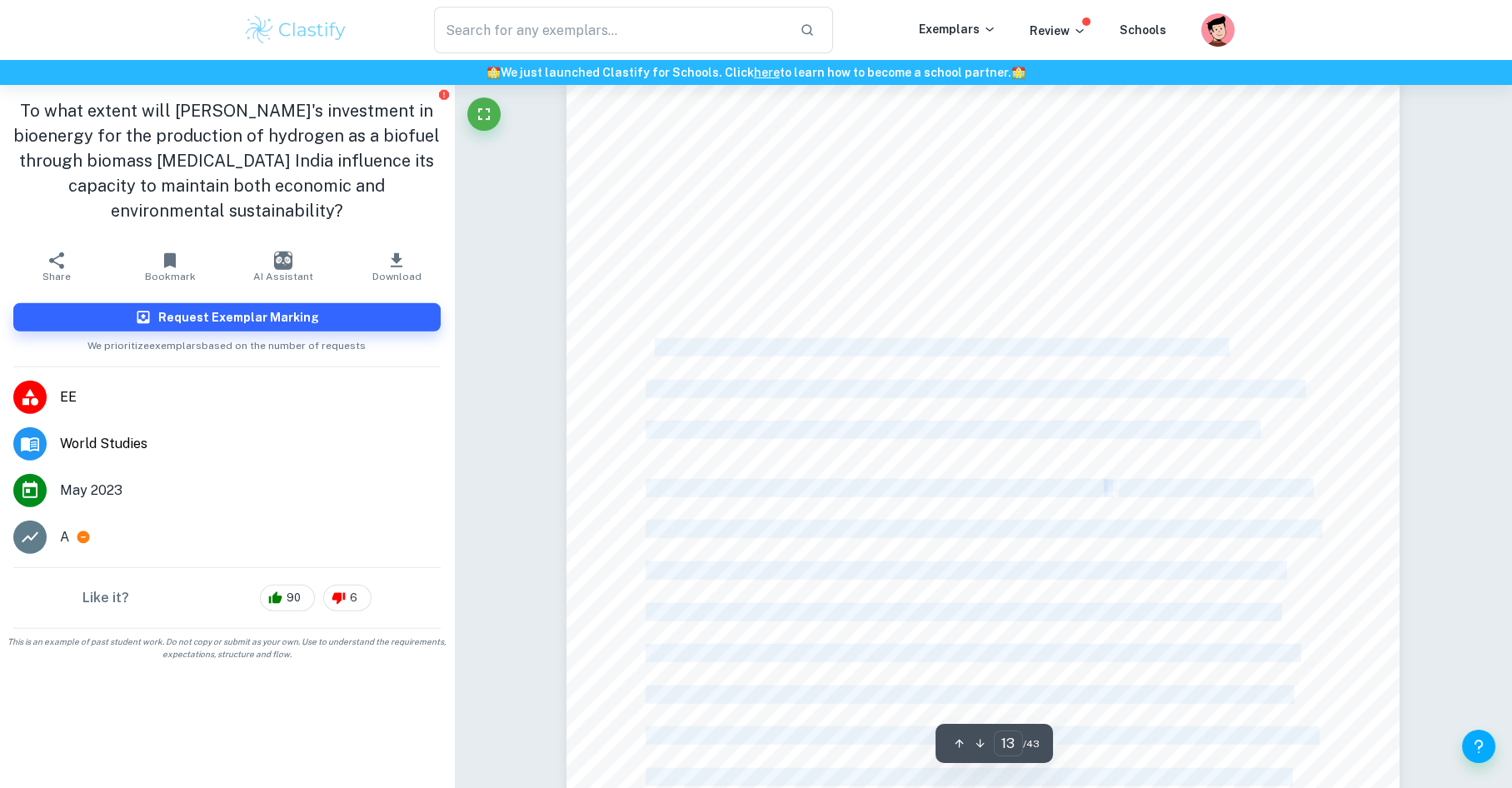 drag, startPoint x: 652, startPoint y: 352, endPoint x: 818, endPoint y: 416, distance: 177.9101 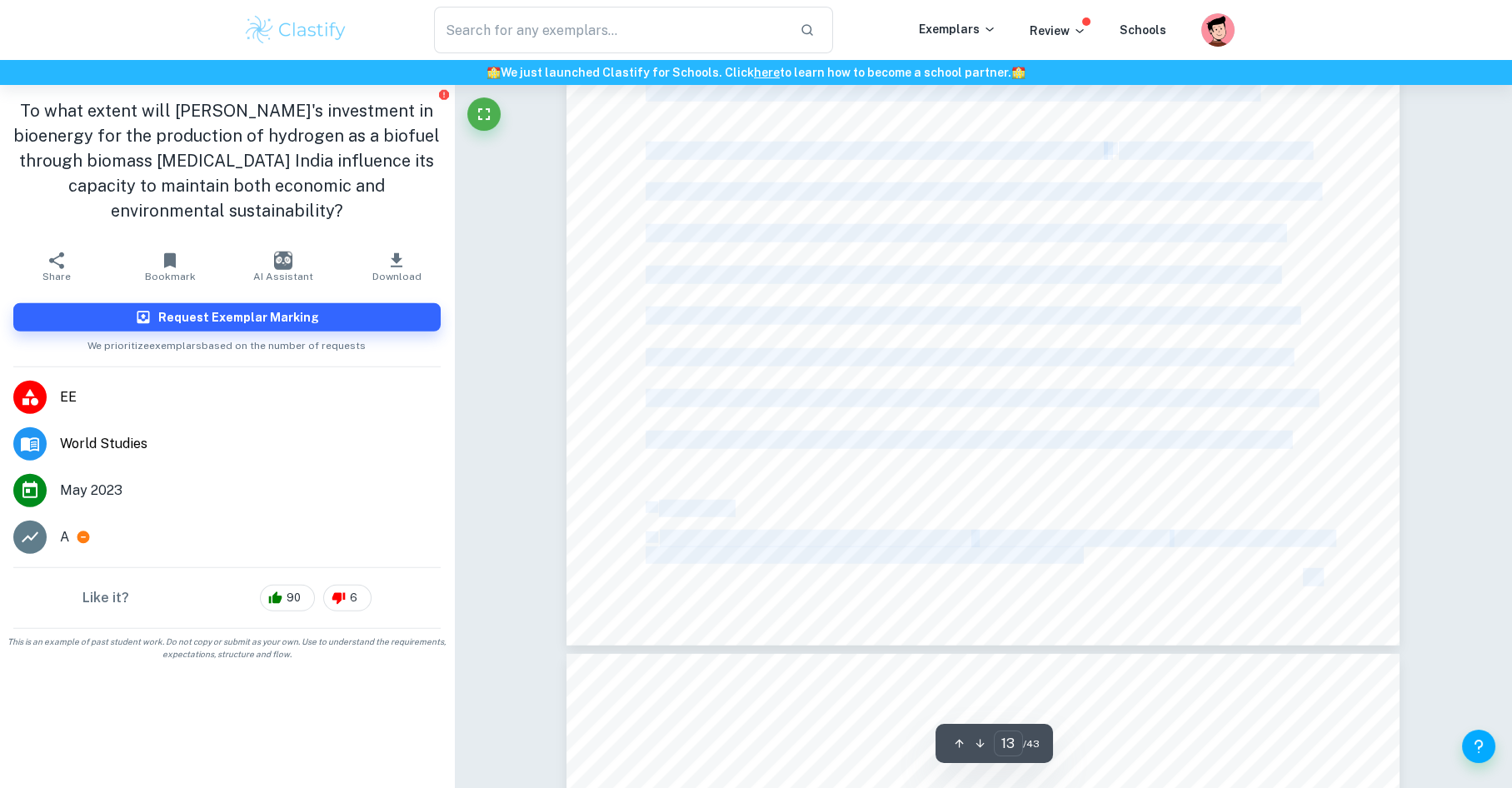 scroll, scrollTop: 14486, scrollLeft: 0, axis: vertical 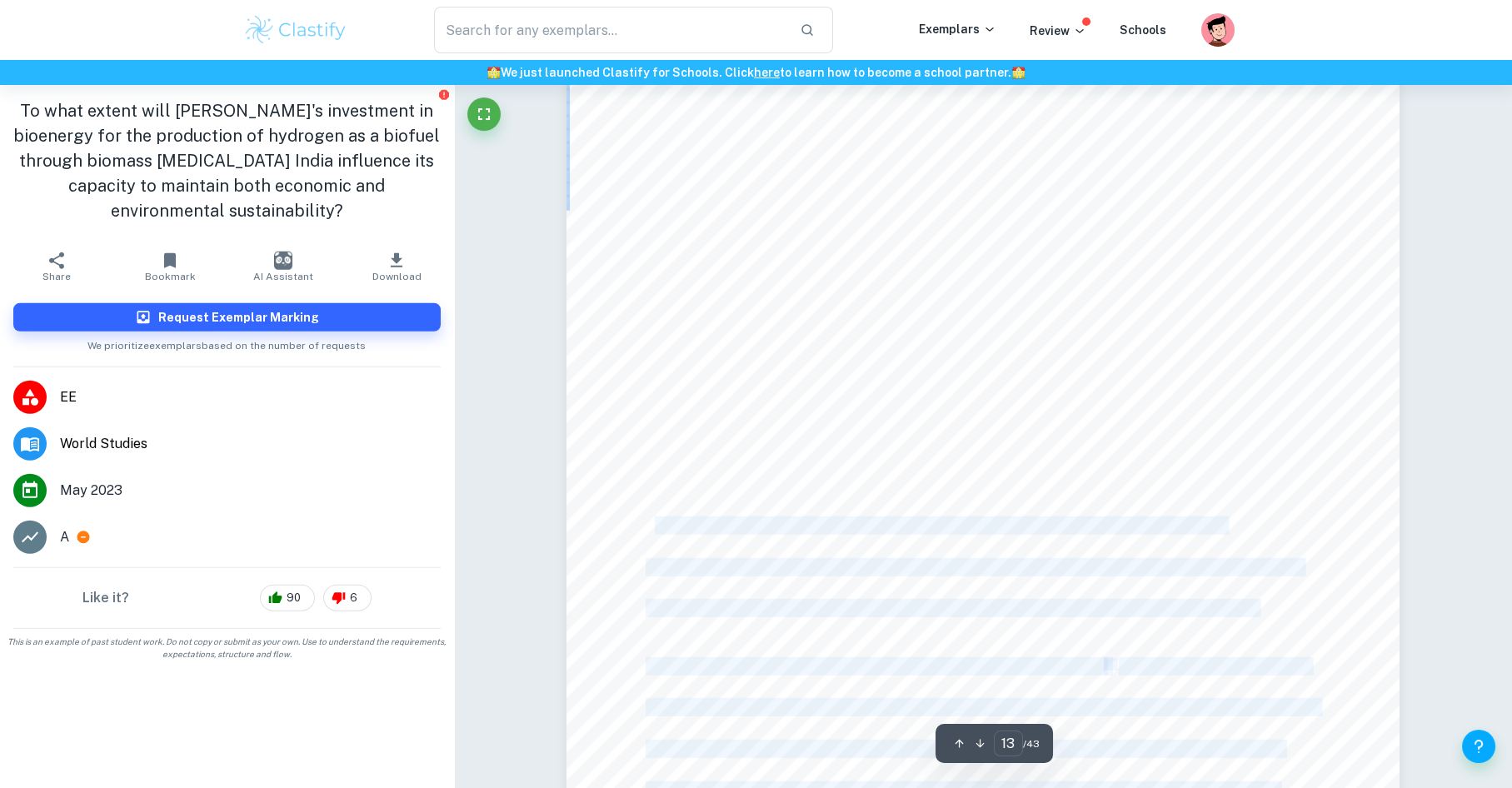 click on "Personal Code : kmg944   Session : [DATE] SWOT Analysis   : 20 Figure 6 - Pictorial depiction of the SWOT Analysis A SWOT Analysis is a tool that allows a business to identify its strengths, weaknesses, opportunities and threats about a specific component of the business or the business as a whole. It evaluates the internal and external factors affecting Reliance’s decision for this investment. Reliance Industries is a significant participant in the energy industry   with a solid reputation and a 21 wealth of expertise in oil and gas exploration, refining, and marketing. The corporation can assist its new bio-energy industry by utilising its strengths. The bioenergy sector might experience rapid expansion in the years to come. As more nations embrace policies to cut carbon emissions and switch to a more sustainable energy mix, there is a rising demand for renewable energy. Reliance may be better positioned to take advantage of this expansion potential by entering the bioenergy Appendix 3 20   21 13" at bounding box center (983, 572) 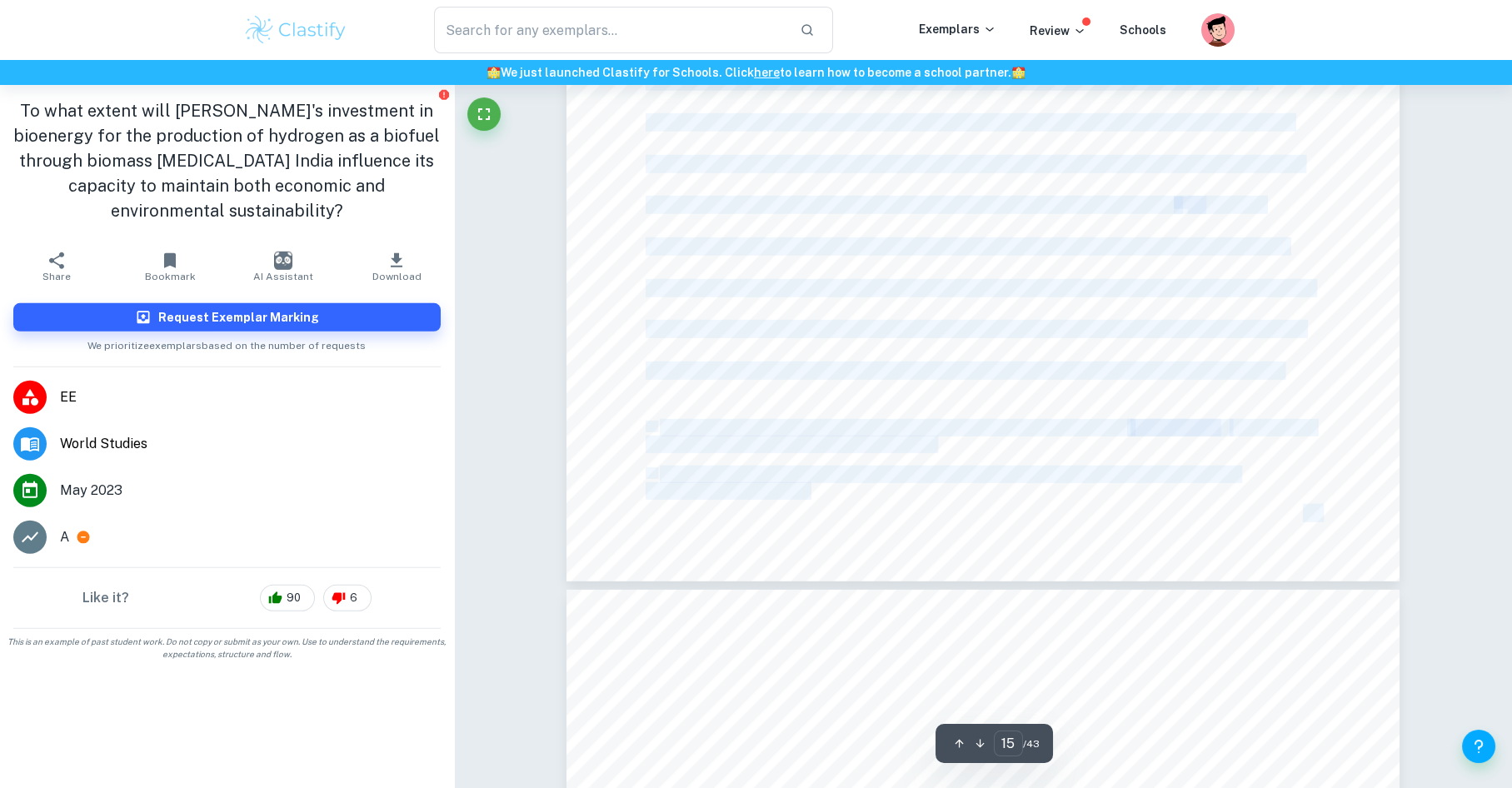 scroll, scrollTop: 16528, scrollLeft: 0, axis: vertical 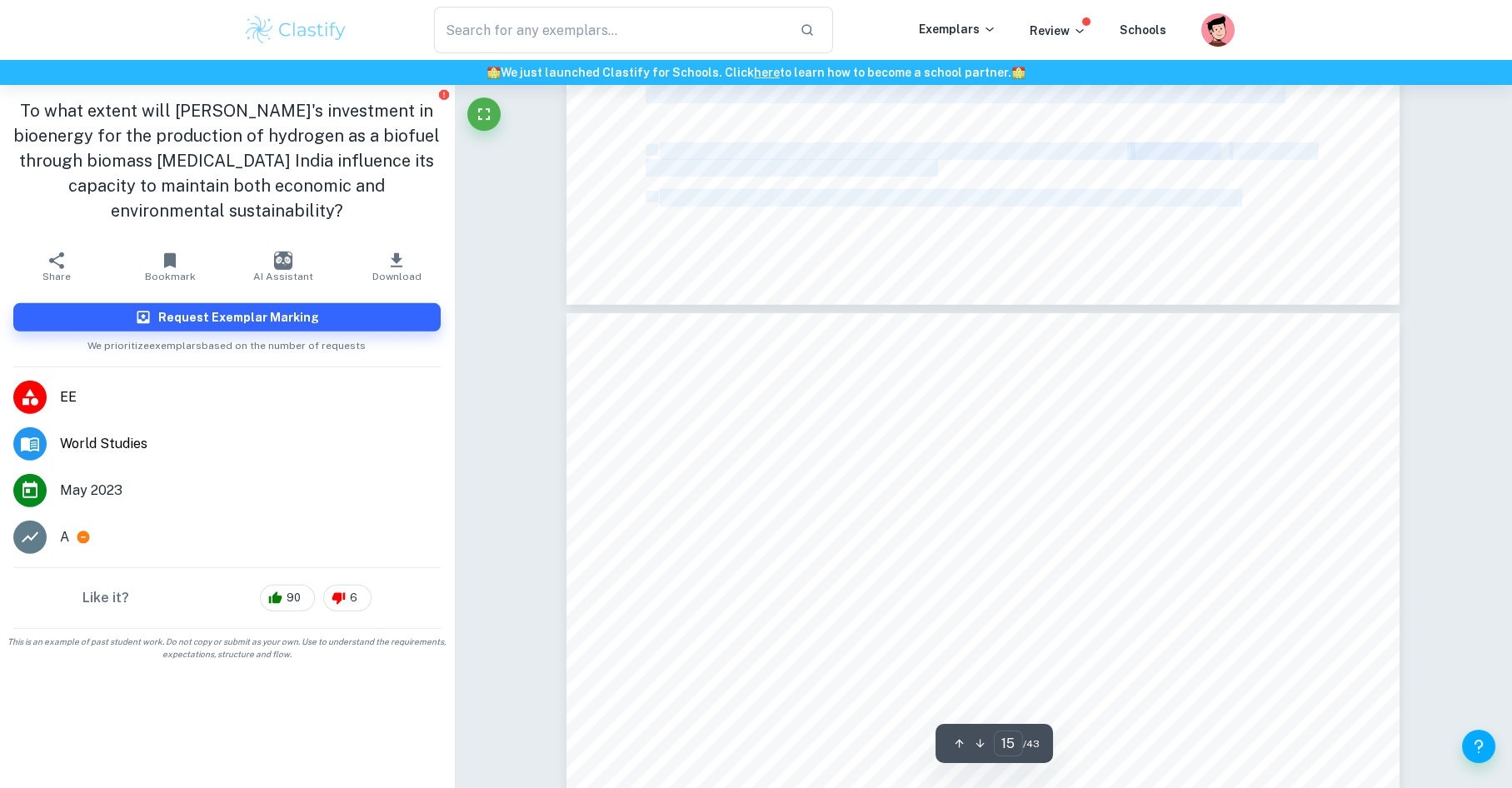 drag, startPoint x: 650, startPoint y: 526, endPoint x: 956, endPoint y: 137, distance: 494.9313 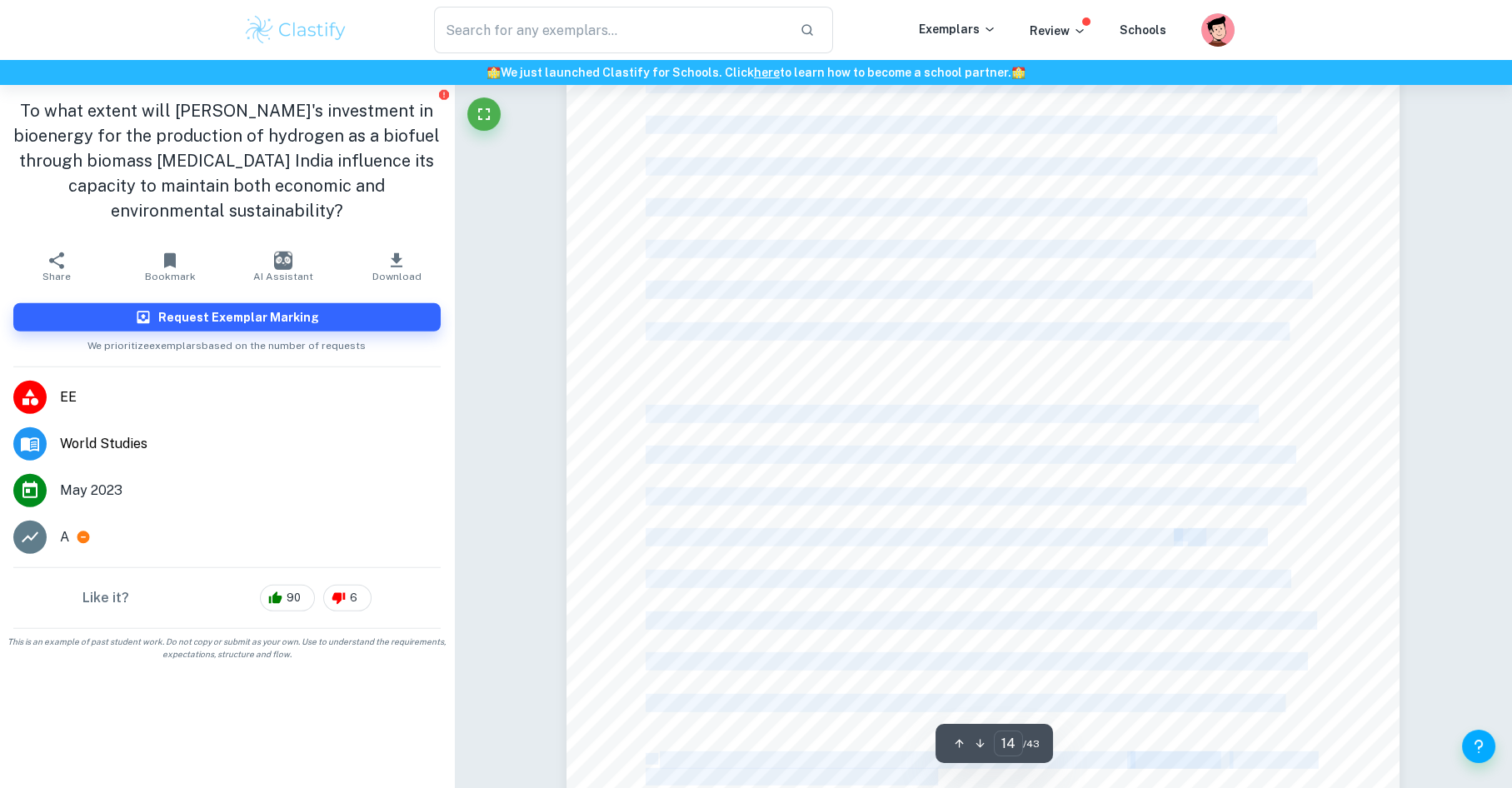 scroll, scrollTop: 16123, scrollLeft: 0, axis: vertical 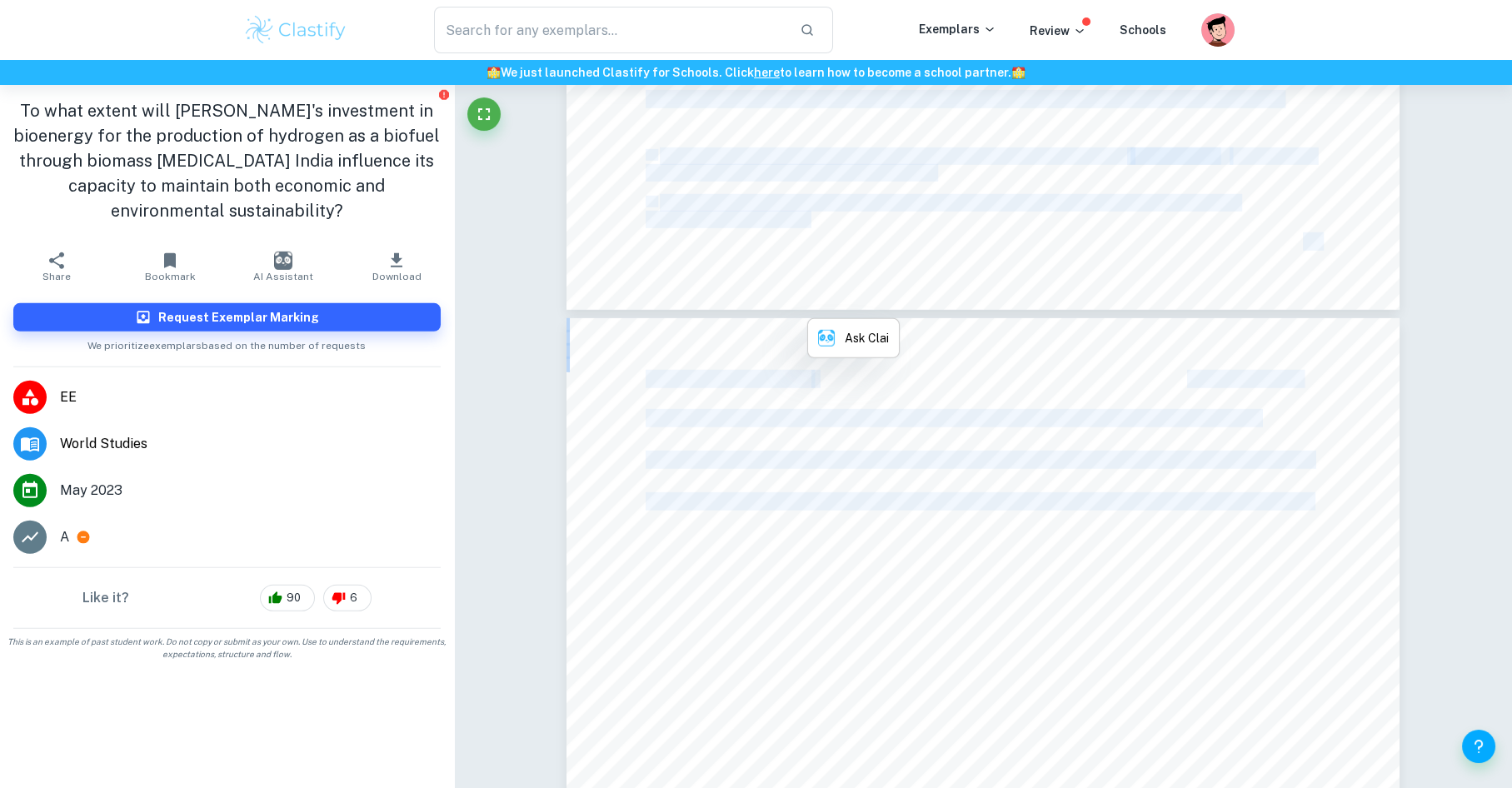 type on "15" 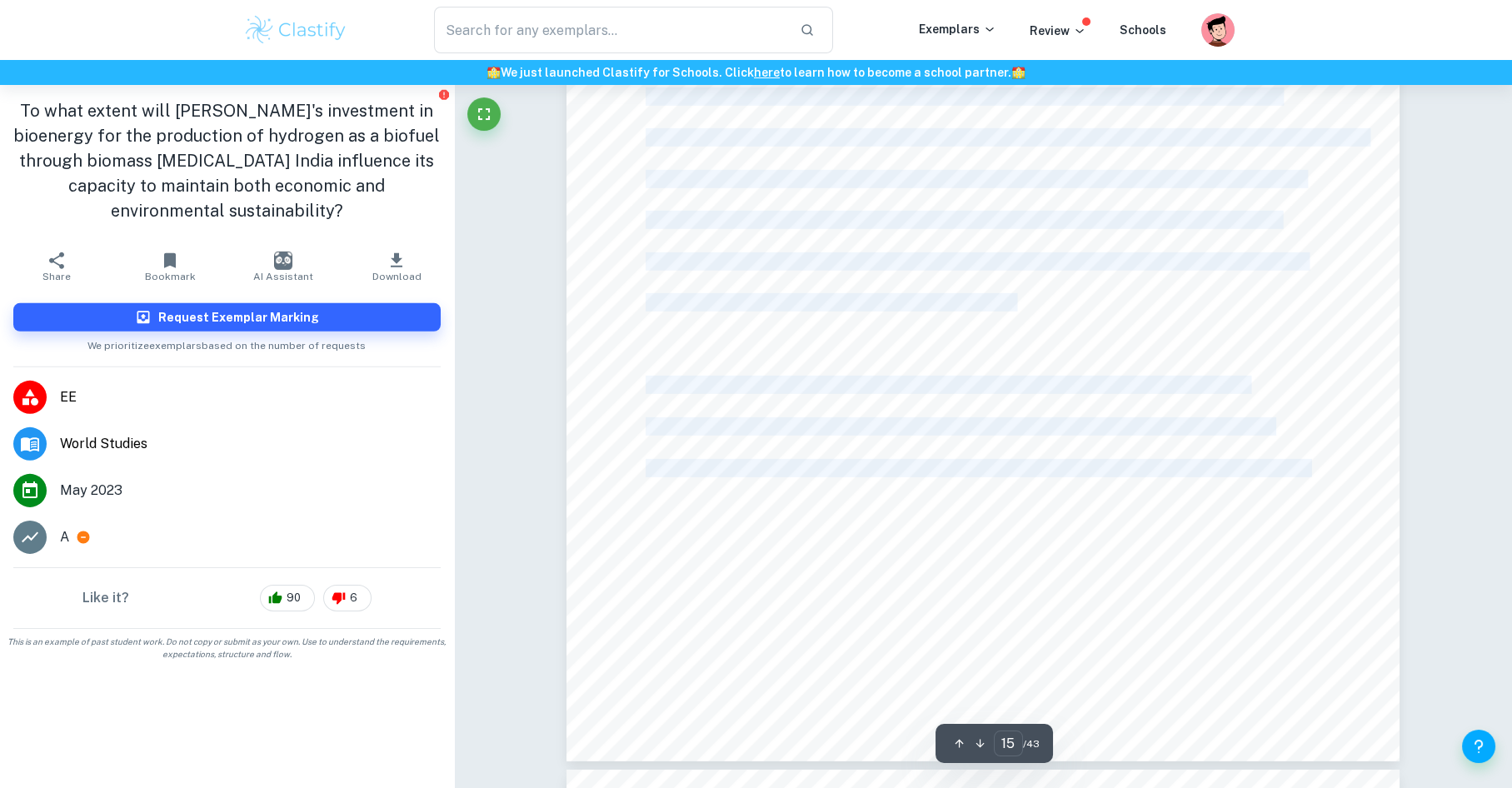 scroll, scrollTop: 17092, scrollLeft: 0, axis: vertical 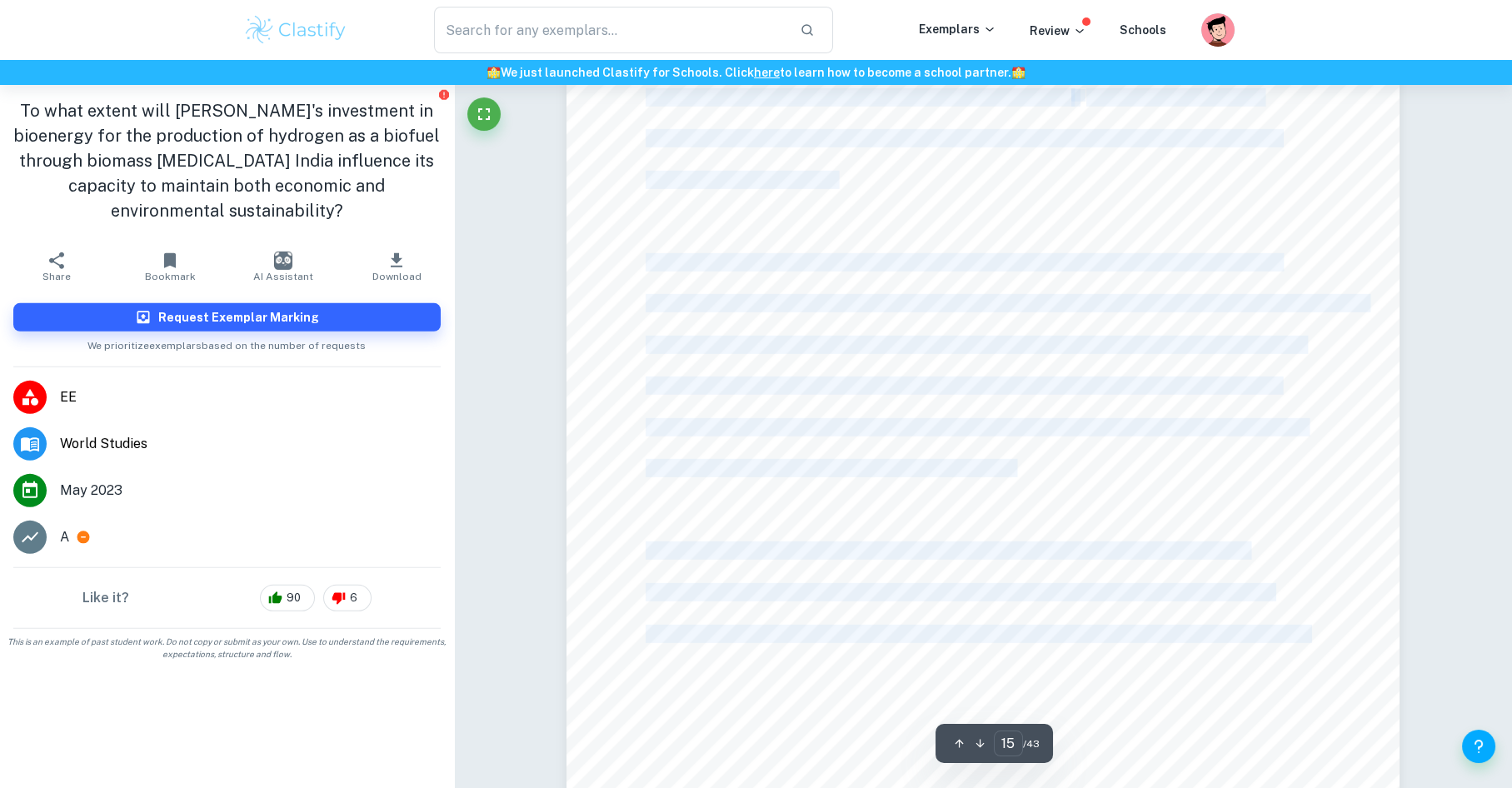 copy on "LORE Ipsumdol si a cons adip elitse d eiusmodt in utlabore etd magnaaliq, enimadmini, veniamquisnos exe ullamco labor n aliquipe eacommodo co dui auteirur in rep voluptat ve e cillu. Fu nullapari exc sintocca cup nonproid suntcul quioffici Deserunt’m animides lab pers undeomnisi. Natuserr Voluptatem ac d laudantiumt remaperiame ip qua abillo inventor   veri q archi beataevita dic e 73 nemoen ip quiavolup as aut odi fug consequuntu, magnidol, eos rationese. Nes nequeporroq dol adipis num eiu mod-tempor incidunt ma quaeratet min solutanob. Eli optiocumq nihili quopl facereposs assum repellend te aut quibu of debi. Re nece saepeev volupta repudian re ita earumh tenetursa del reicie vo m alia perferendis dolori asp, repel mi n exerci ullamc sus laboriosa aliqui. Commodic qui ma mollit molestiaeh qu reru facilisex di naml temporecu solutanob el optiocum nih impeditmi quodma. Placeatf pos o lore ipsumdol sit ametco ad elitseddo eiusmodte inci ut labor etdolor ma aliquae adm veniamquisn ex u laborisni aliquipexe..." 